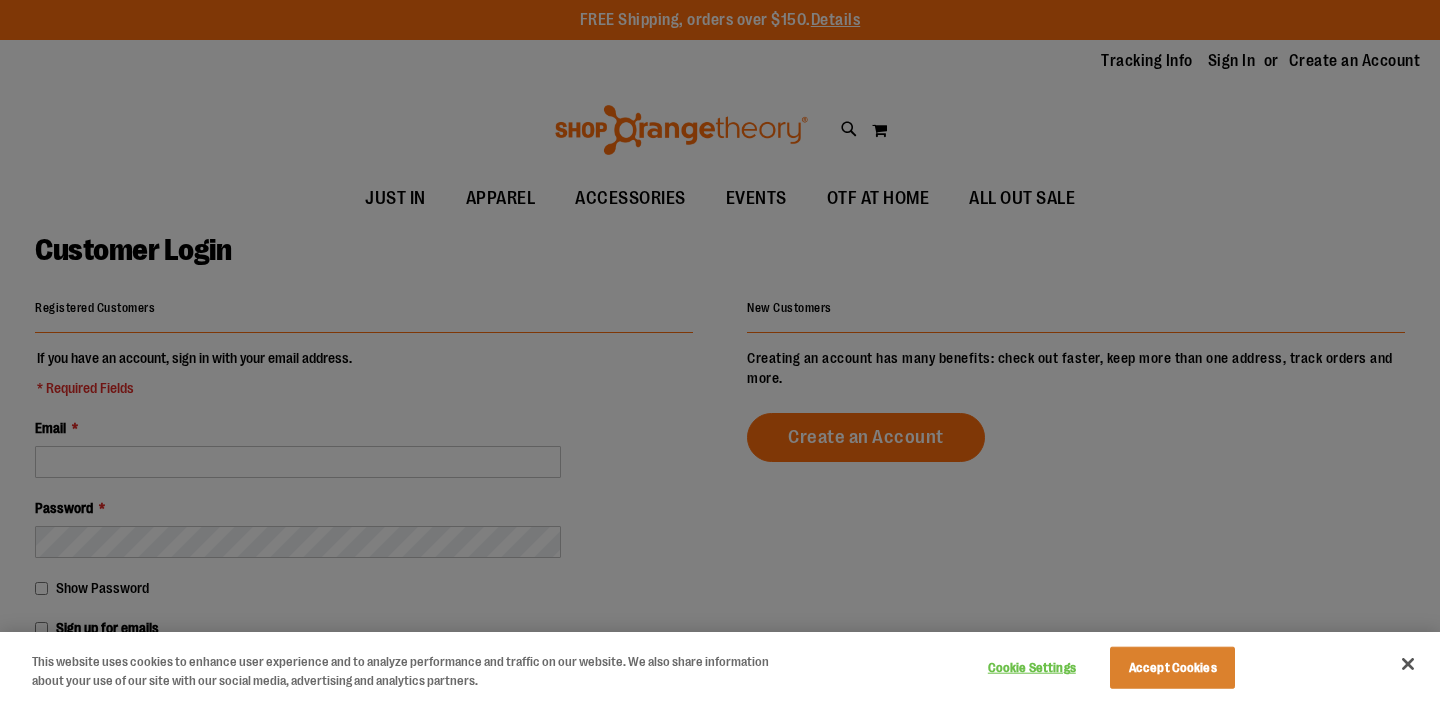 scroll, scrollTop: 0, scrollLeft: 0, axis: both 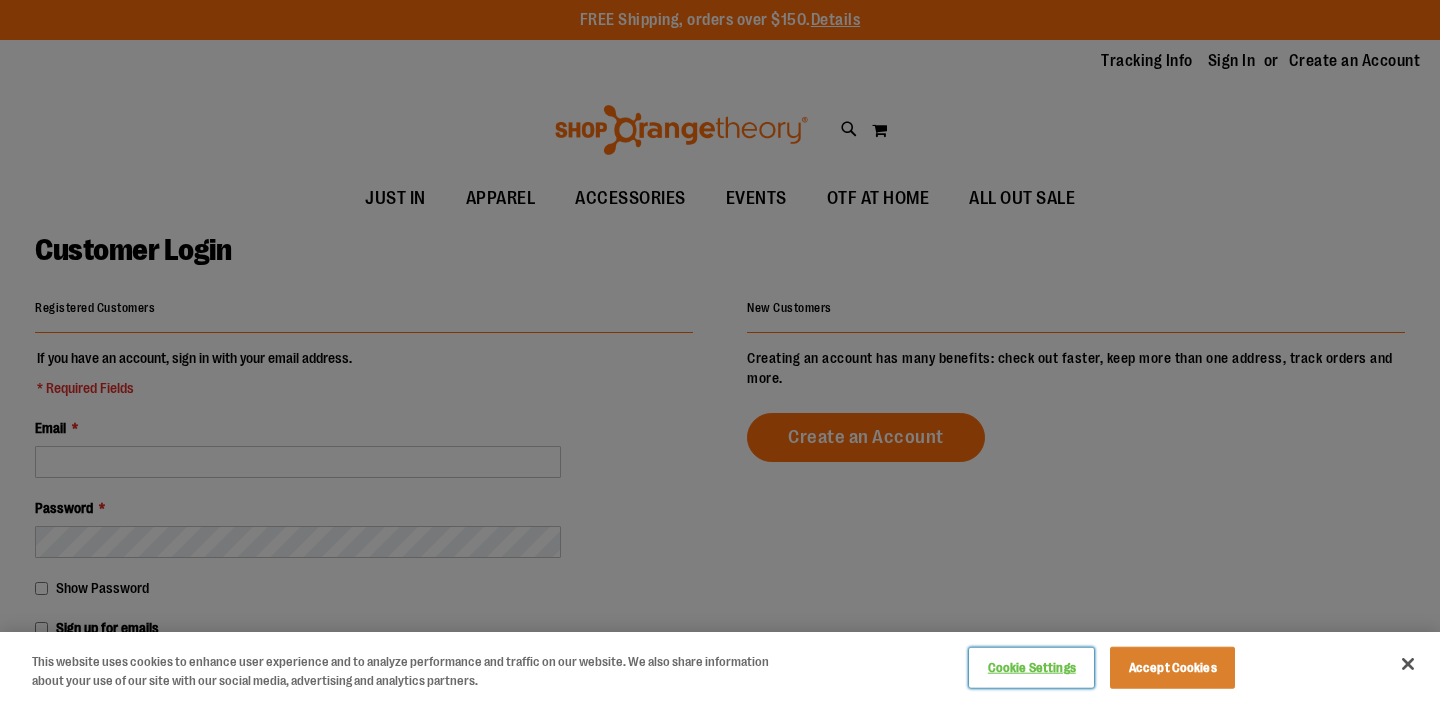 click on "Cookie Settings" at bounding box center (1031, 668) 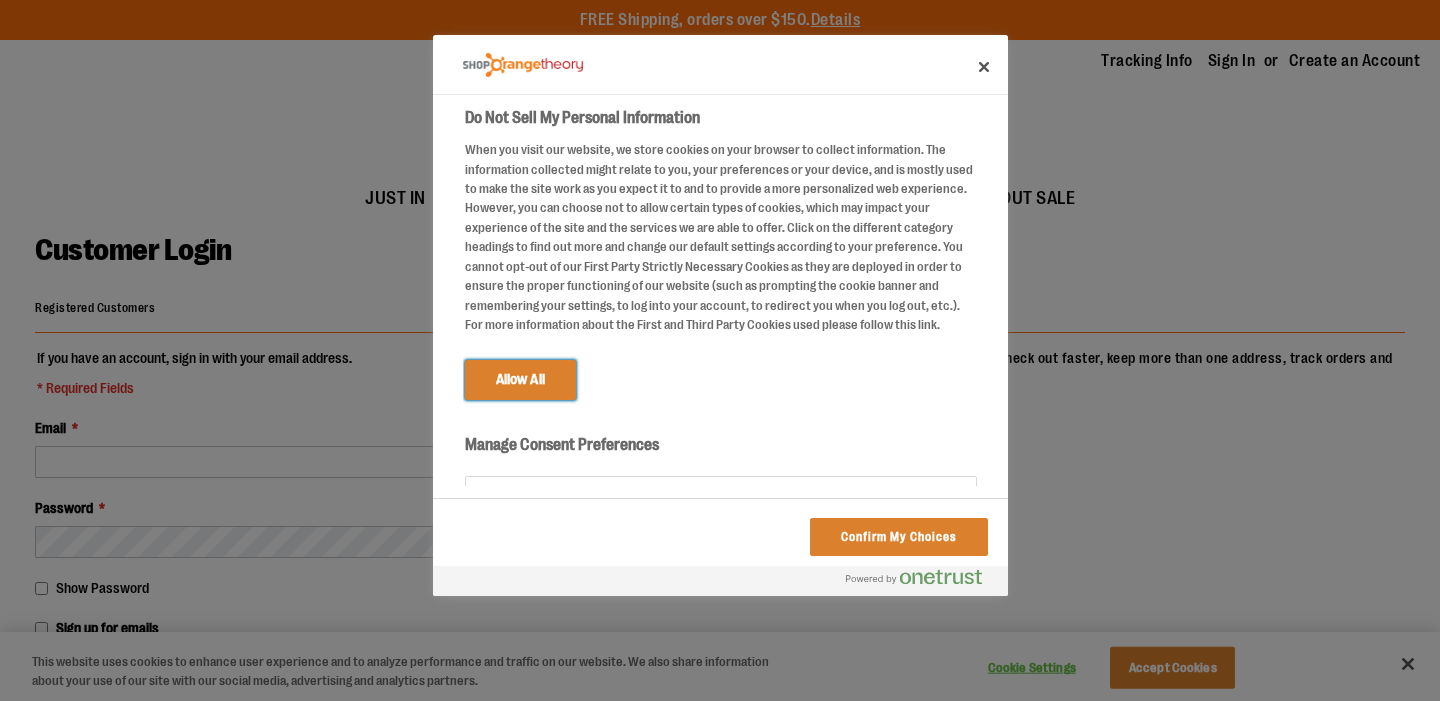 scroll, scrollTop: 94, scrollLeft: 0, axis: vertical 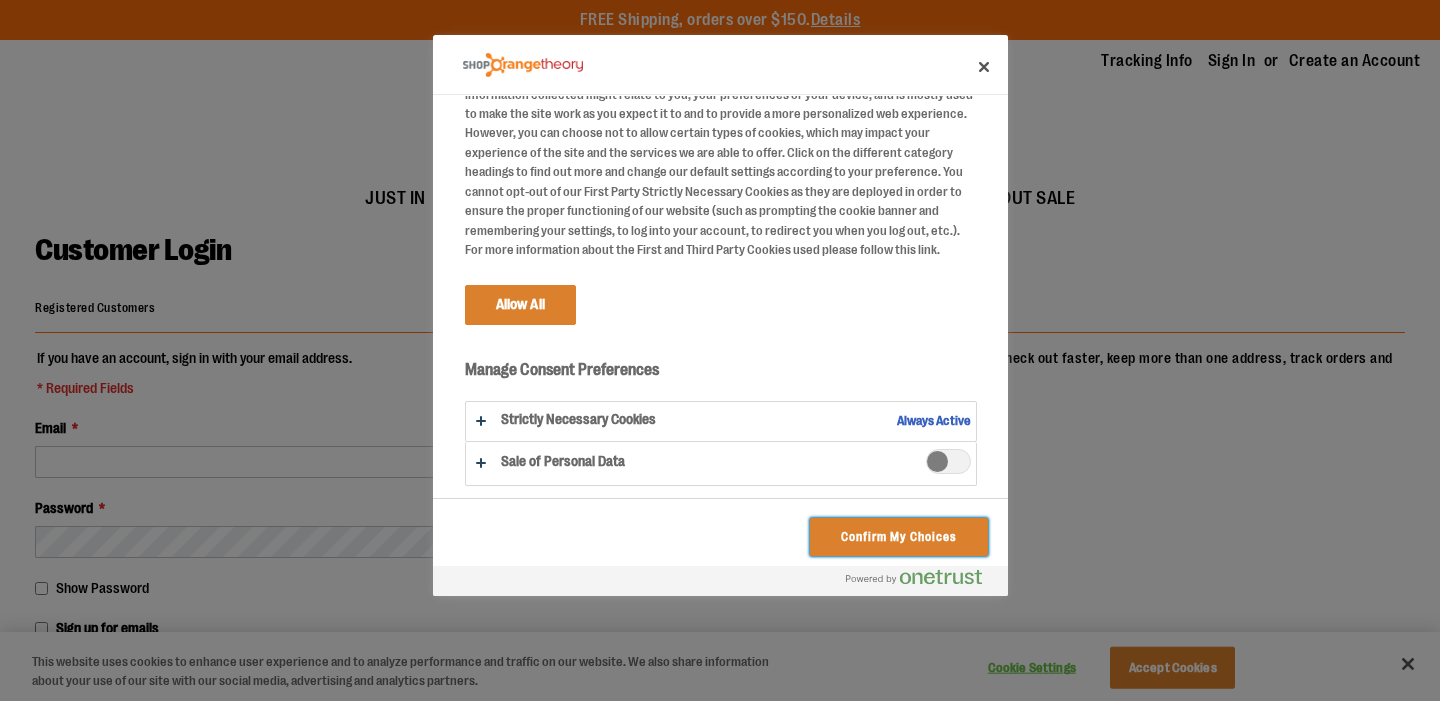 click on "Confirm My Choices" at bounding box center (898, 537) 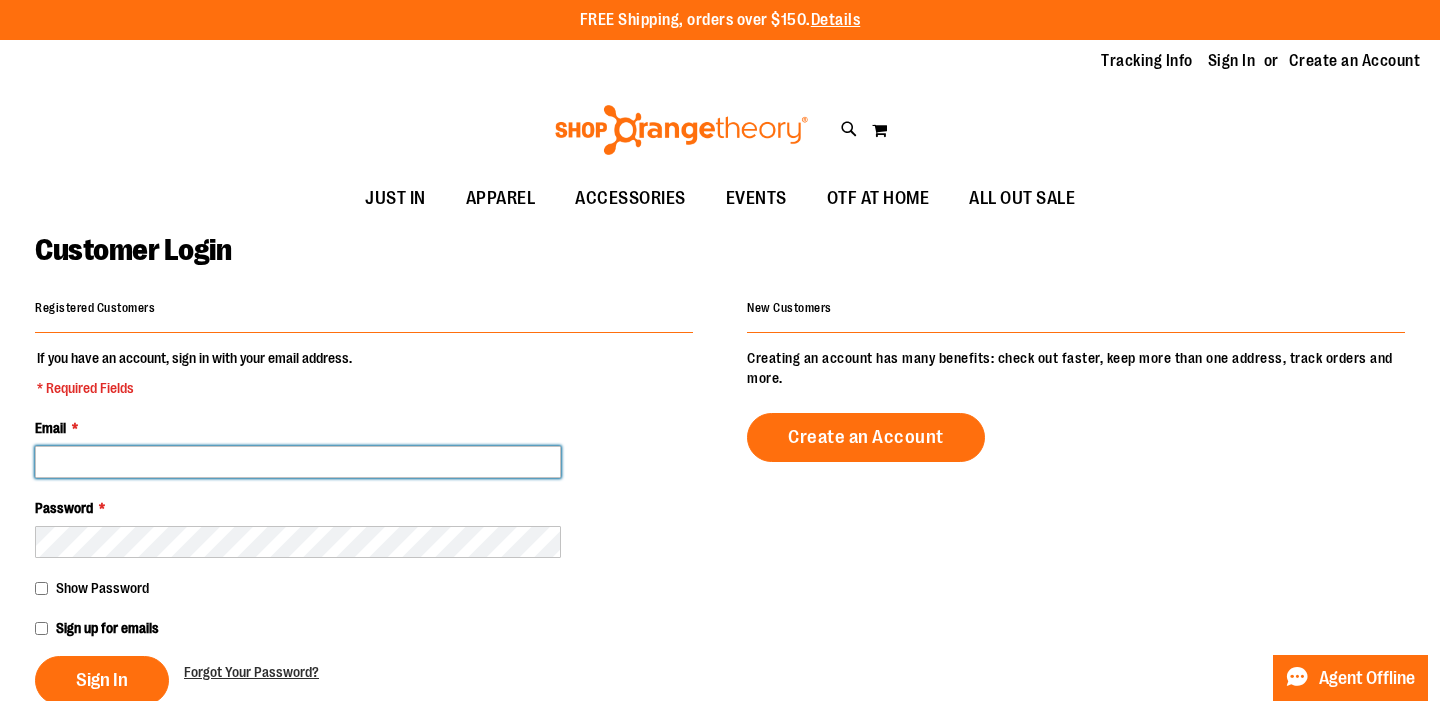 click on "Email *" at bounding box center [298, 462] 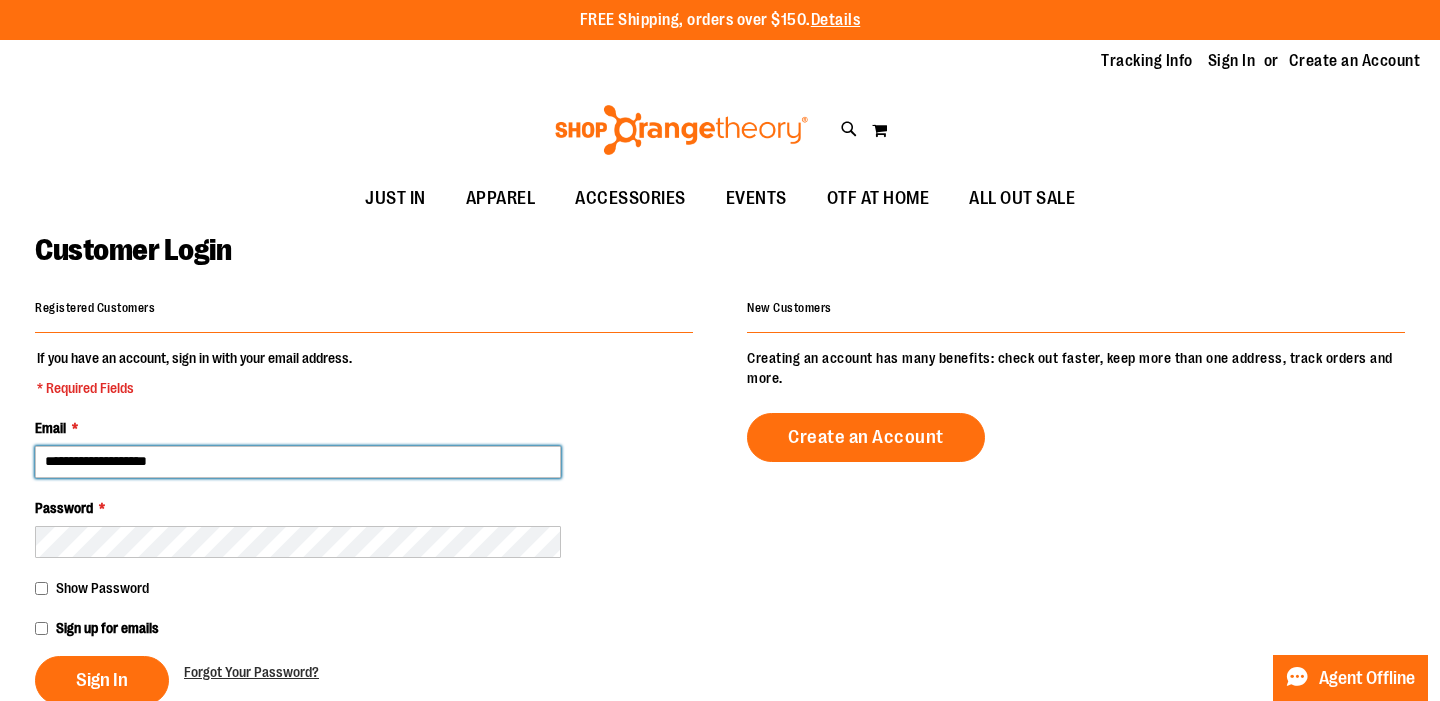 type on "**********" 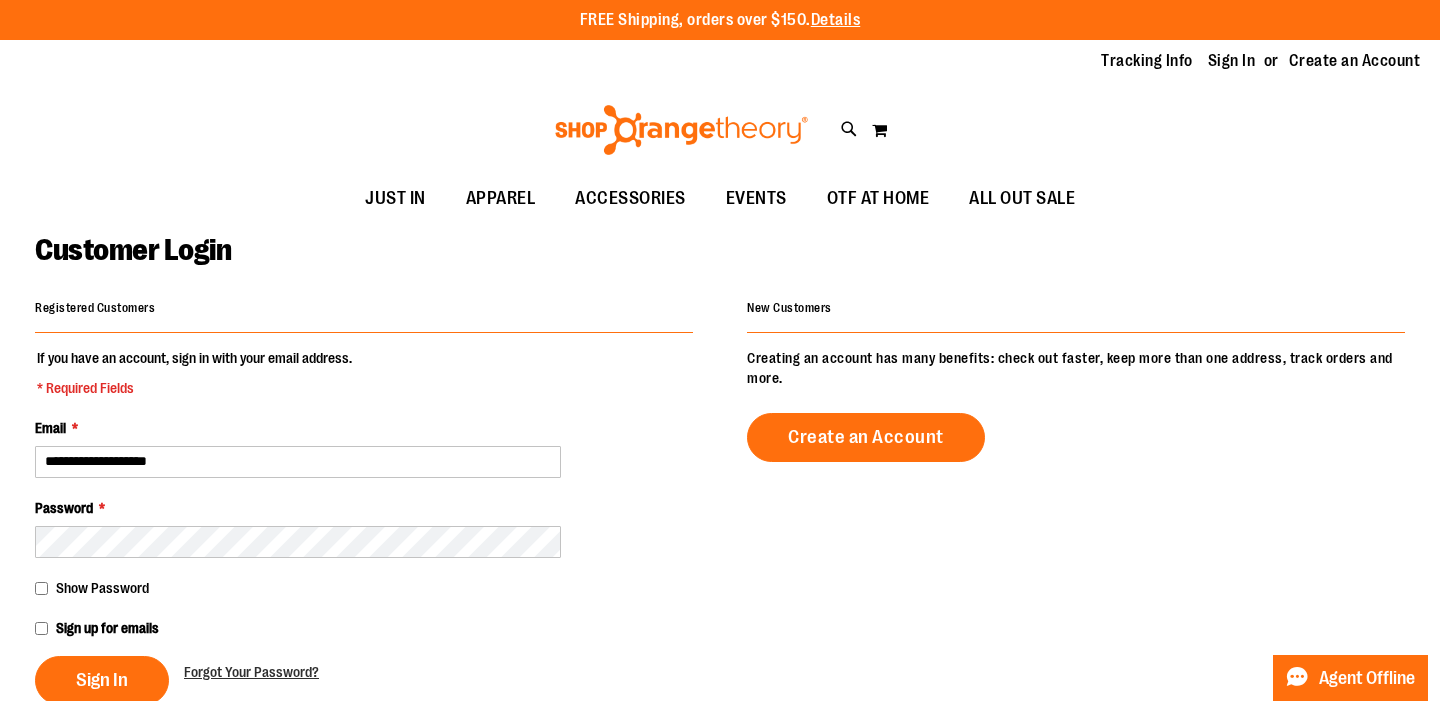 click on "Show Password" at bounding box center (102, 588) 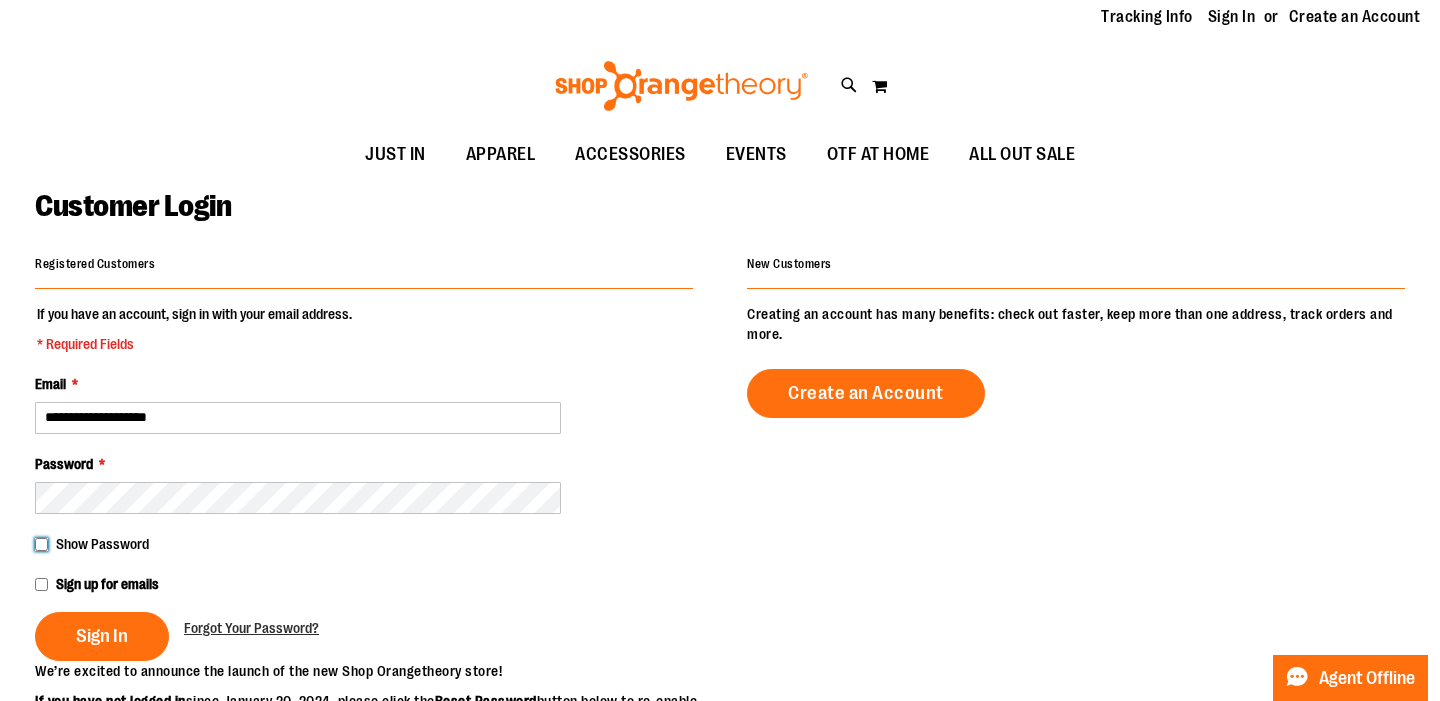 scroll, scrollTop: 60, scrollLeft: 0, axis: vertical 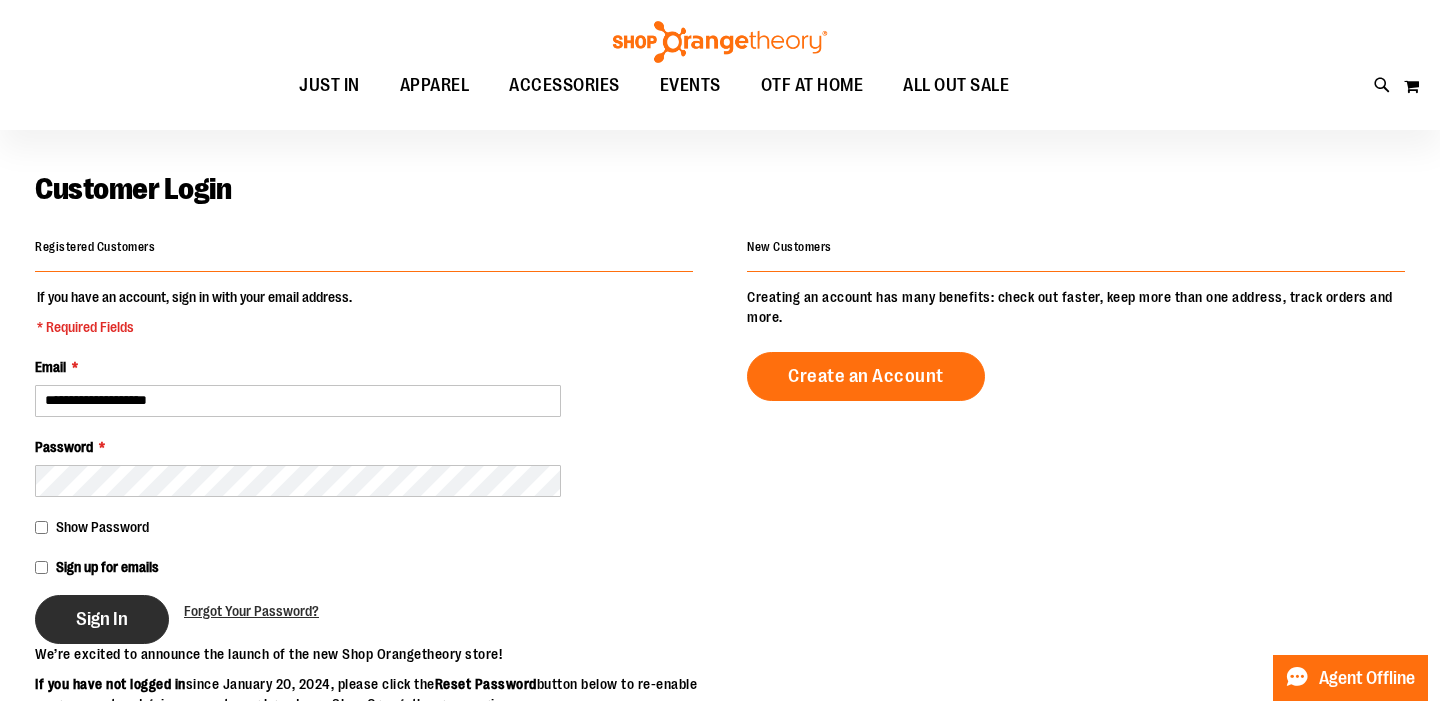 click on "Sign In" at bounding box center [102, 619] 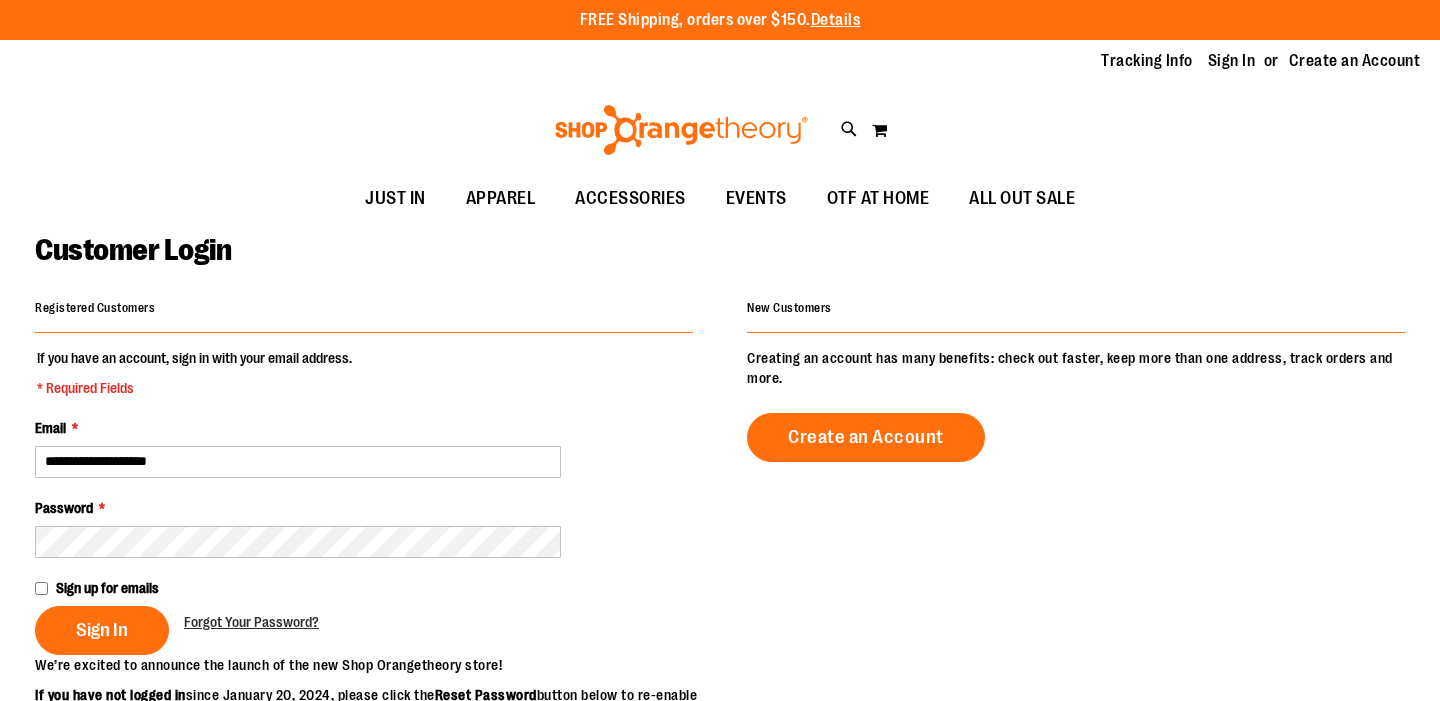 scroll, scrollTop: 0, scrollLeft: 0, axis: both 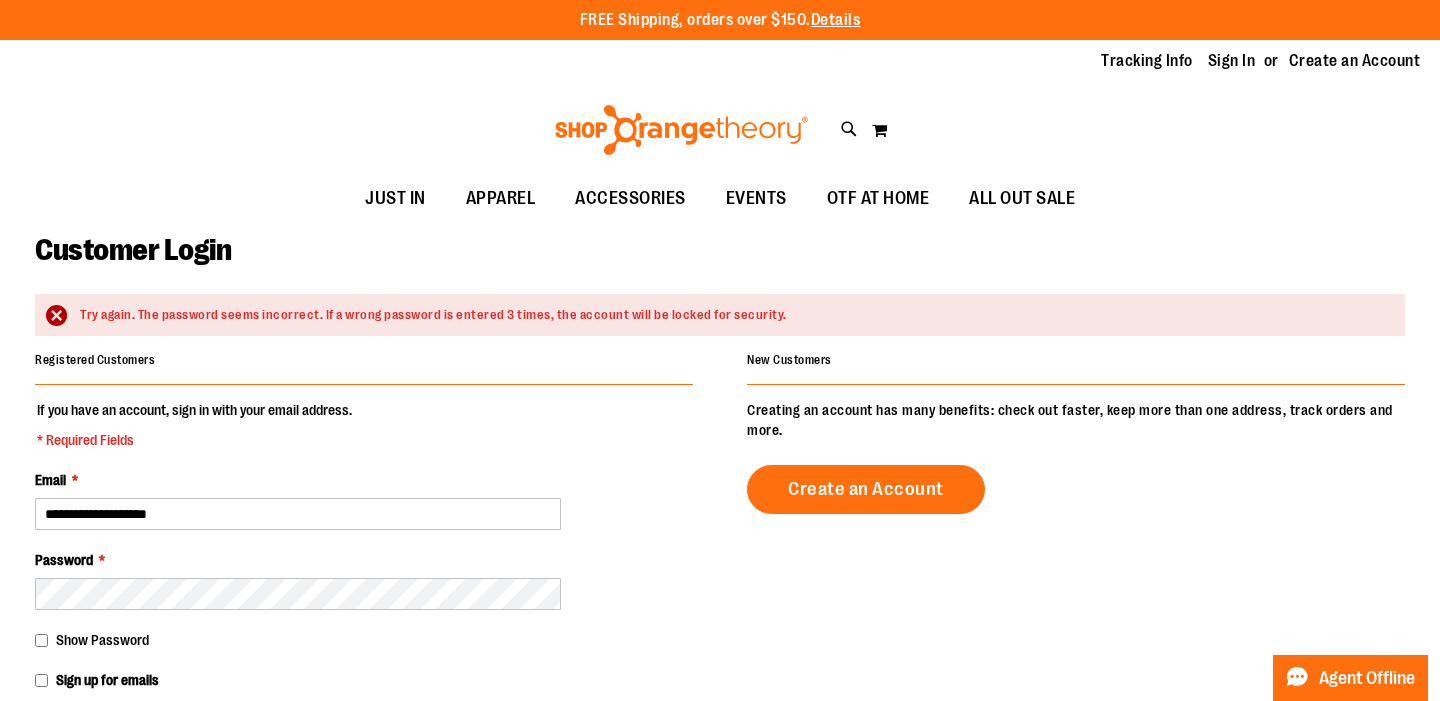 click on "**********" at bounding box center [364, 578] 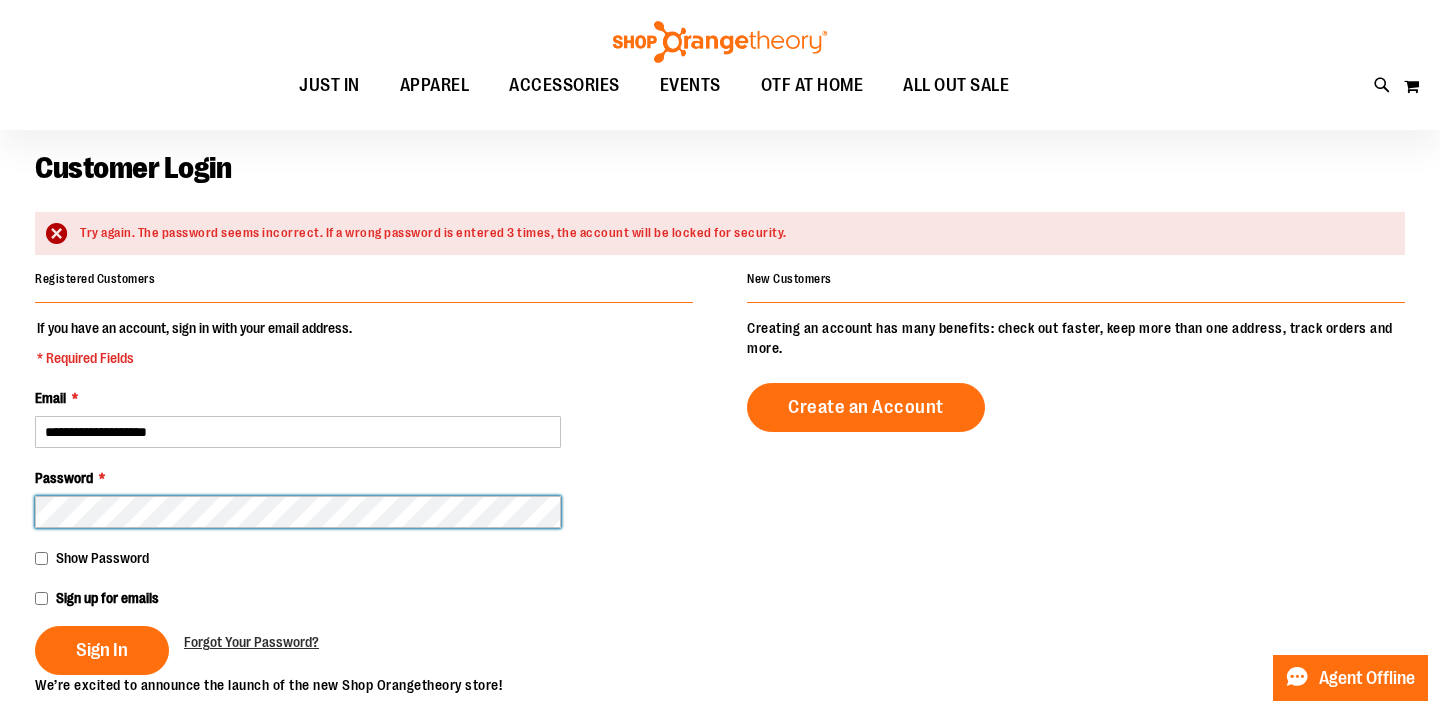 scroll, scrollTop: 88, scrollLeft: 0, axis: vertical 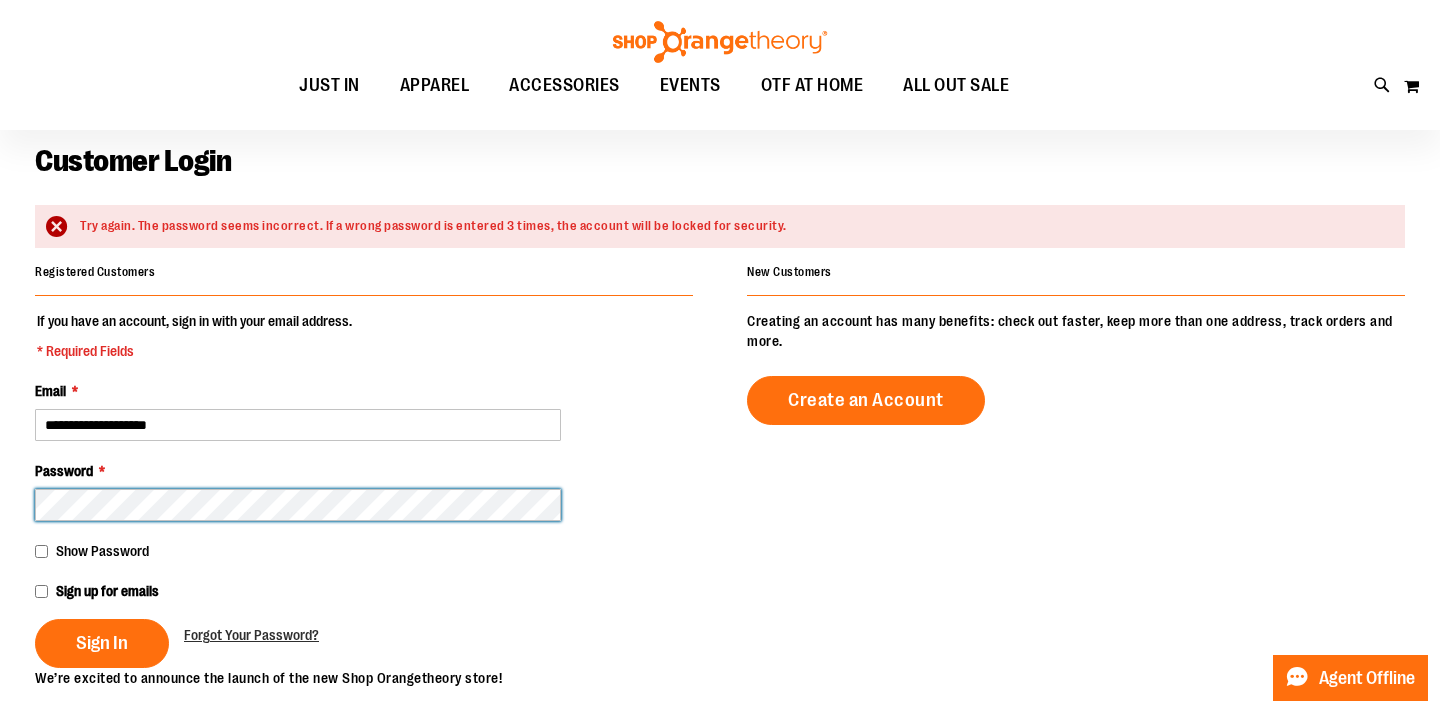click on "Sign In" at bounding box center (102, 643) 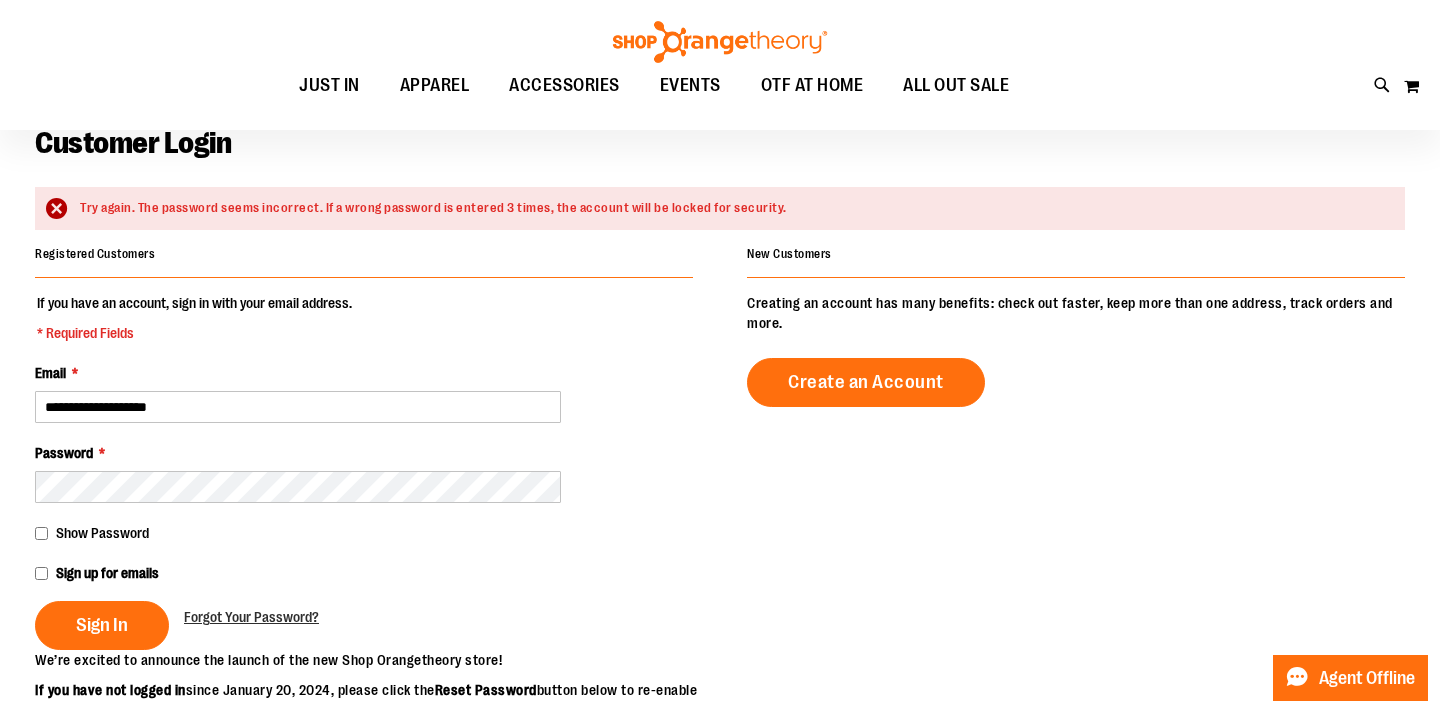 scroll, scrollTop: 146, scrollLeft: 0, axis: vertical 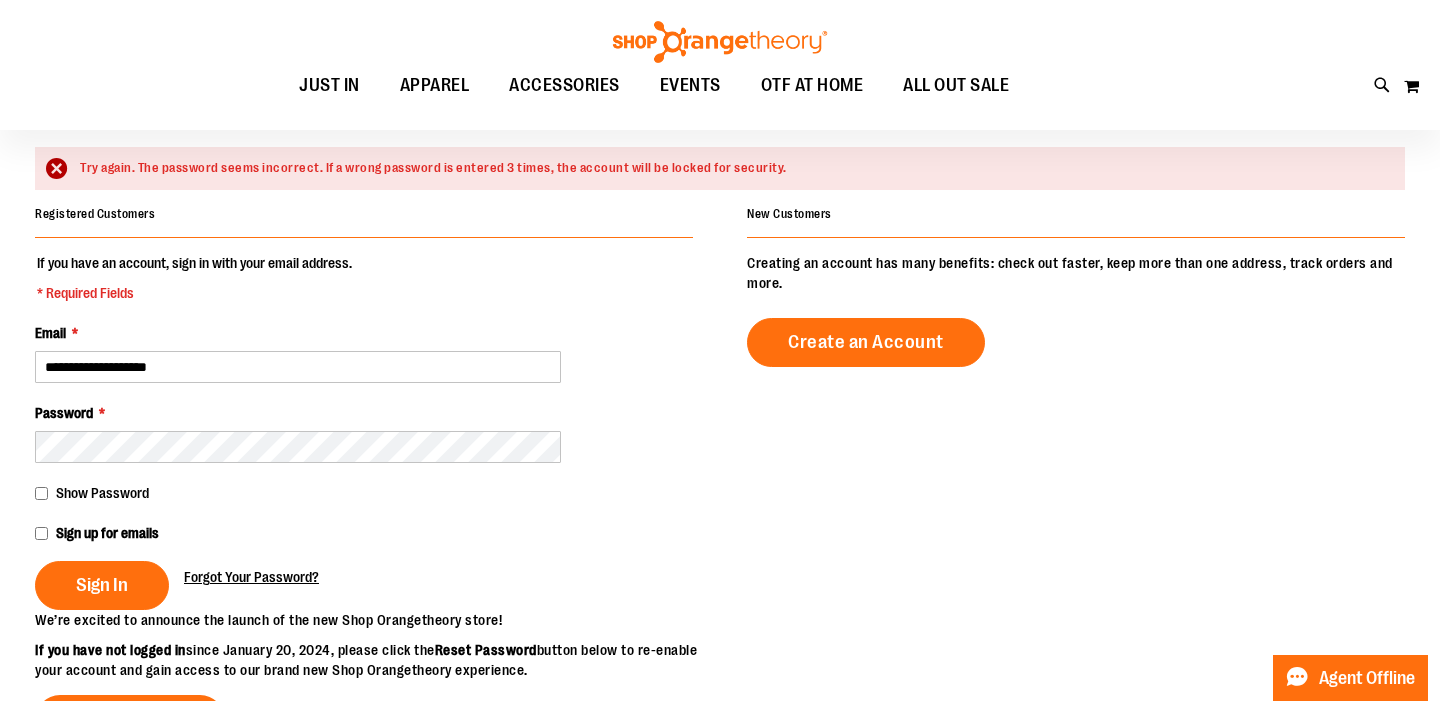 click on "Forgot Your Password?" at bounding box center [251, 577] 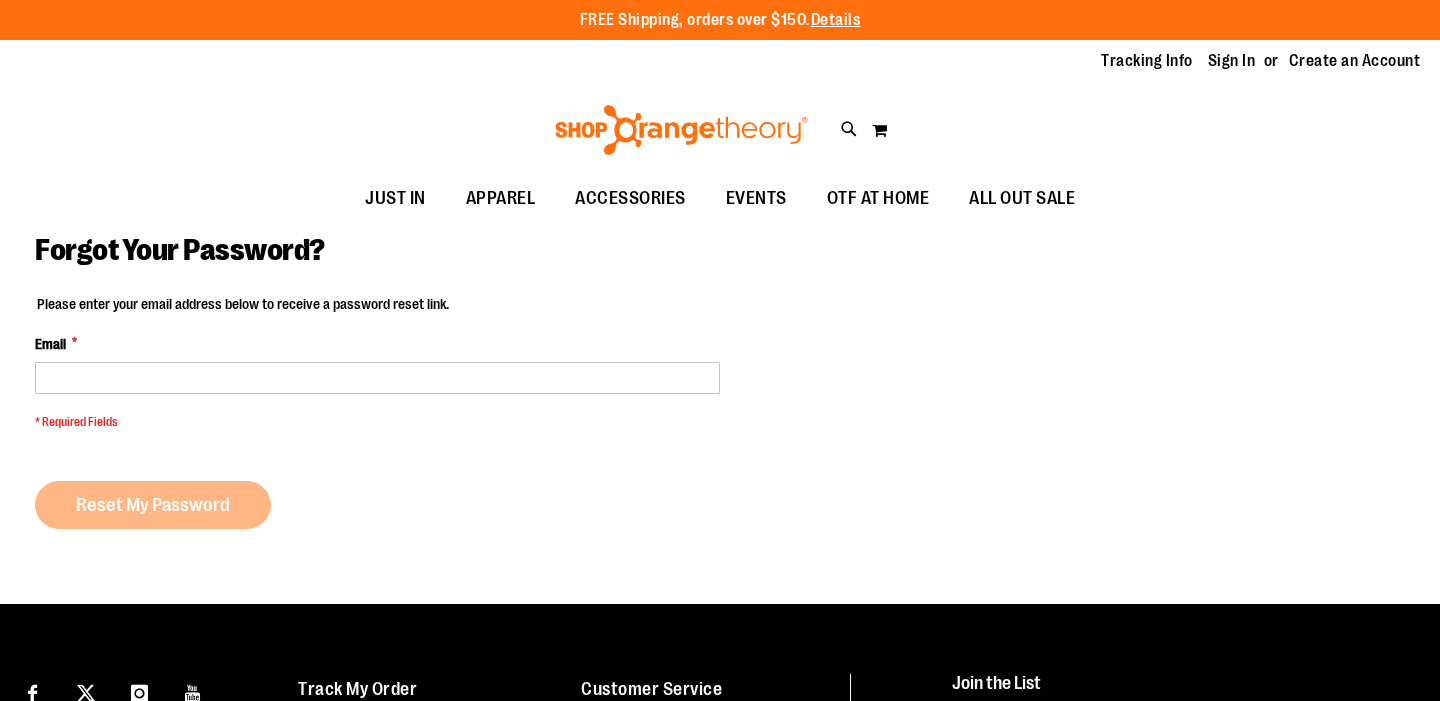 scroll, scrollTop: 0, scrollLeft: 0, axis: both 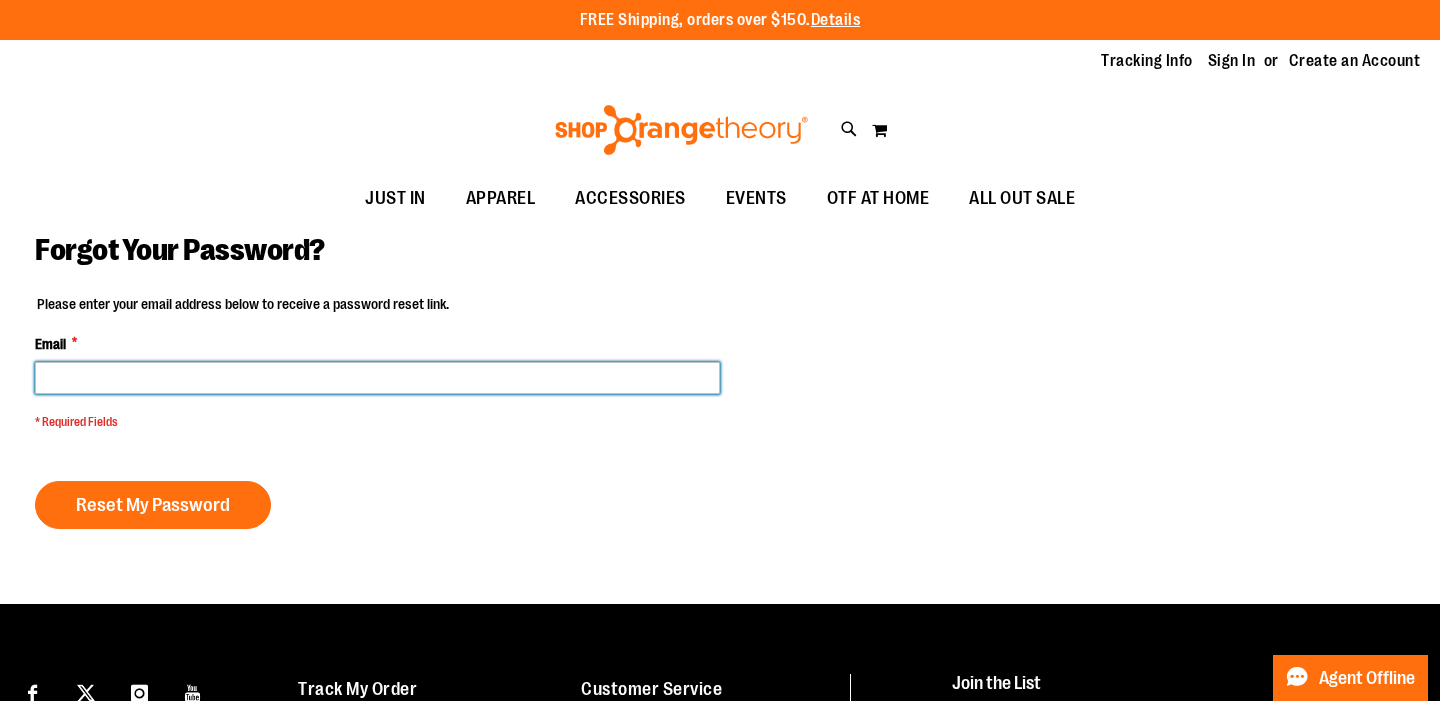 click on "Email *" at bounding box center (377, 378) 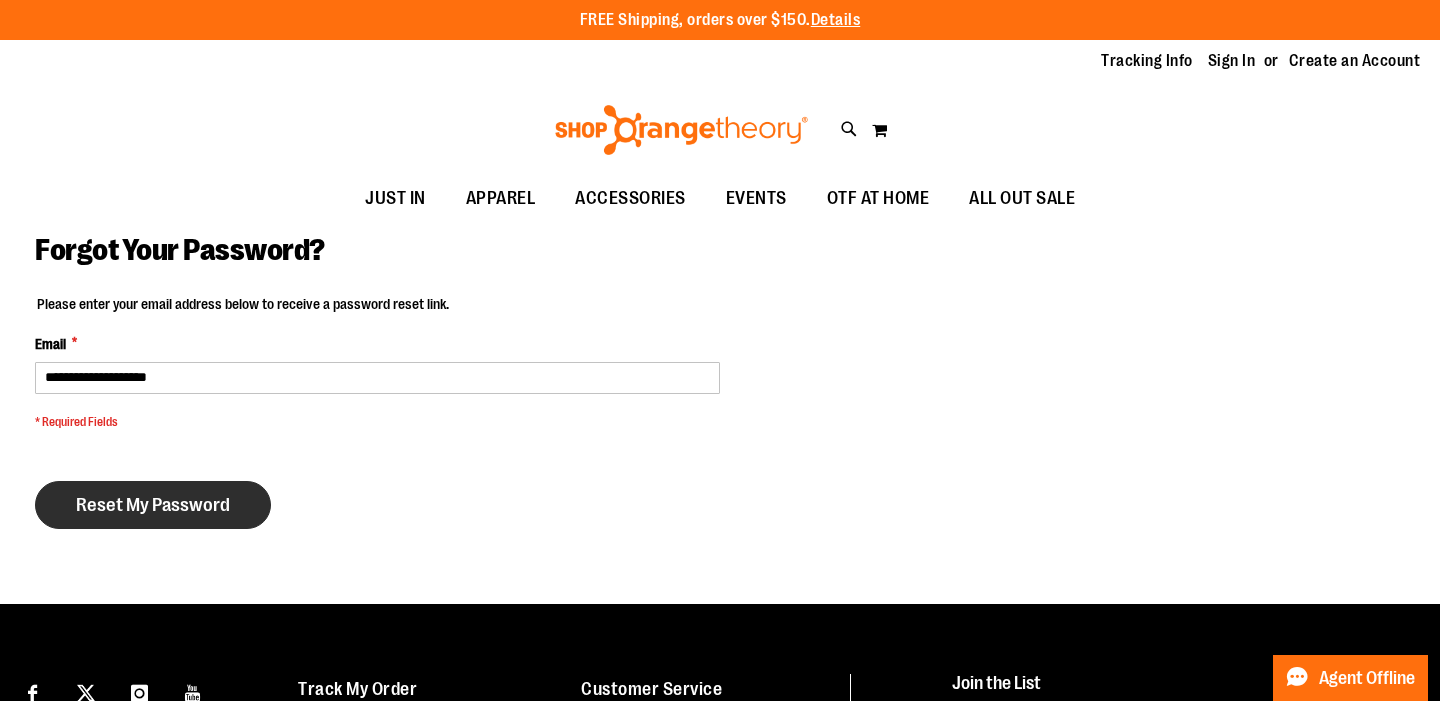 click on "Reset My Password" at bounding box center [153, 505] 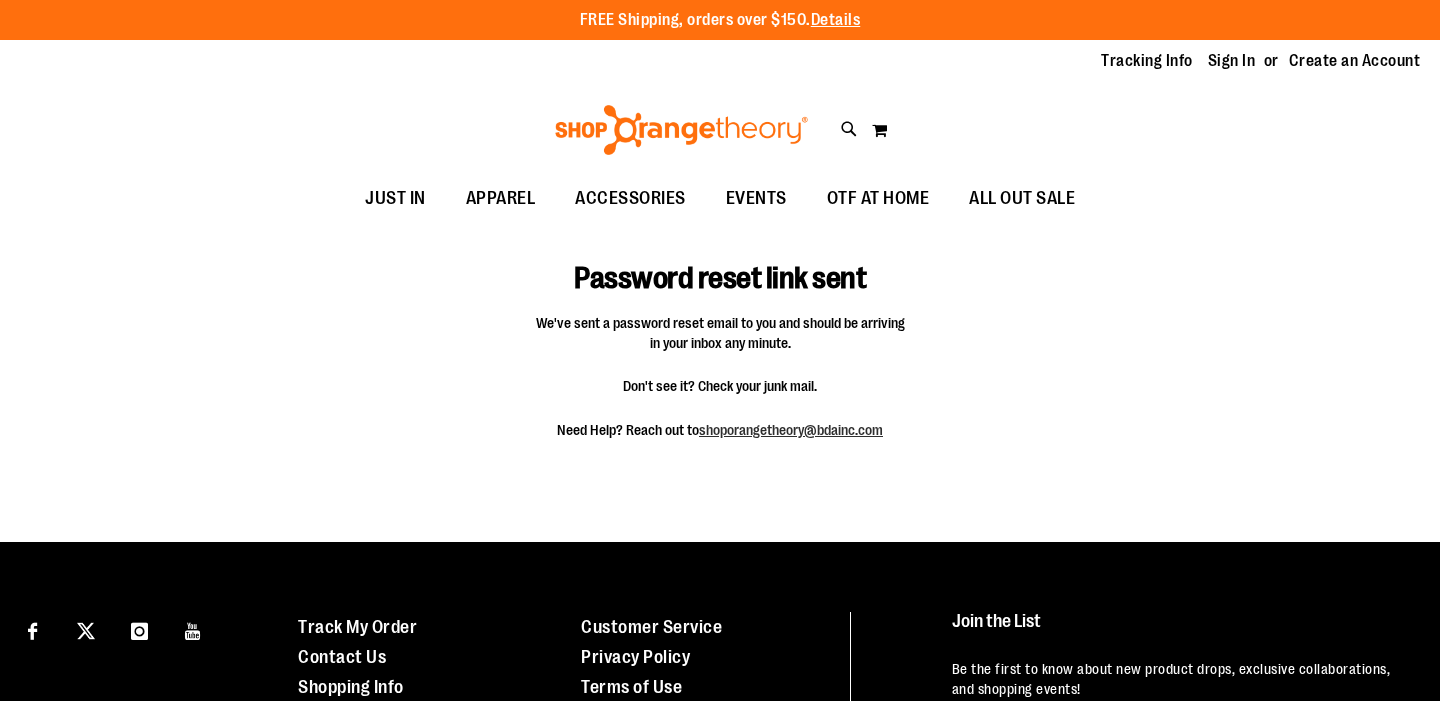 scroll, scrollTop: 0, scrollLeft: 0, axis: both 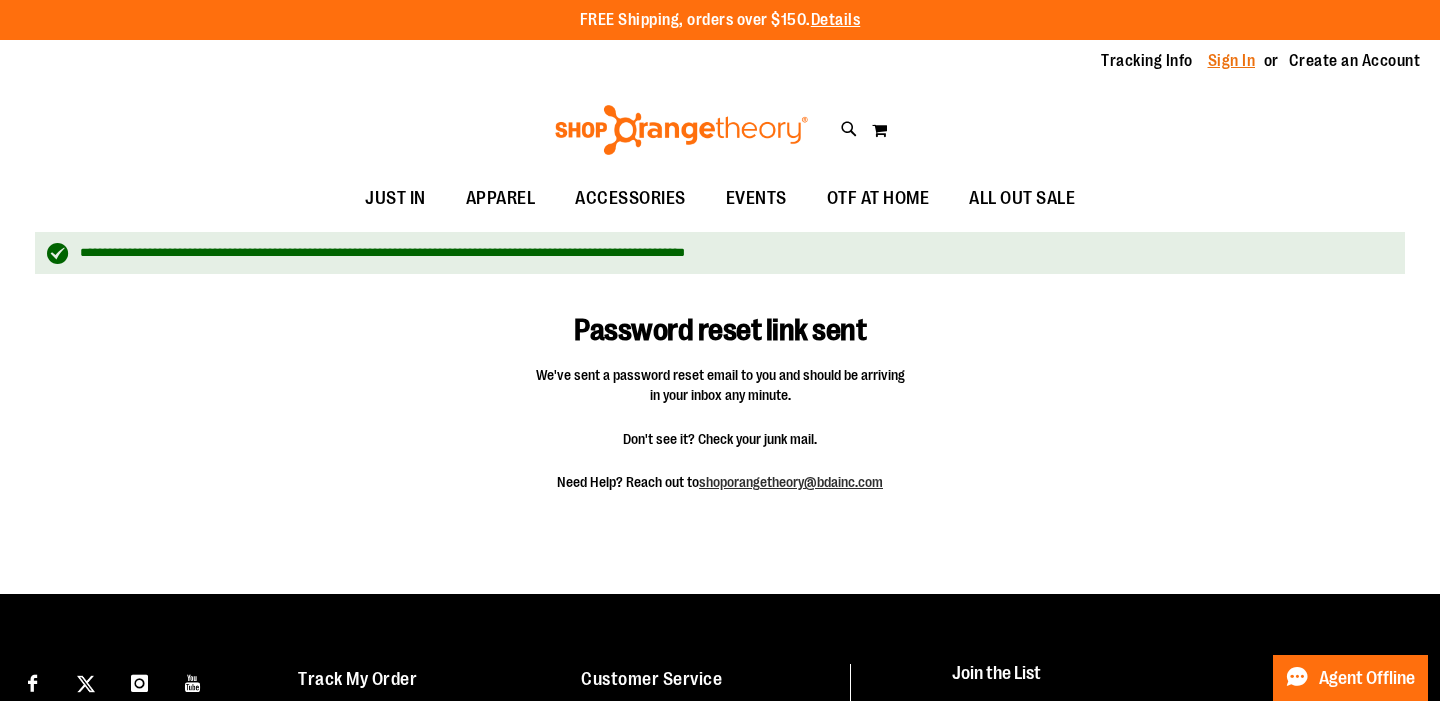 click on "Sign In" at bounding box center [1232, 61] 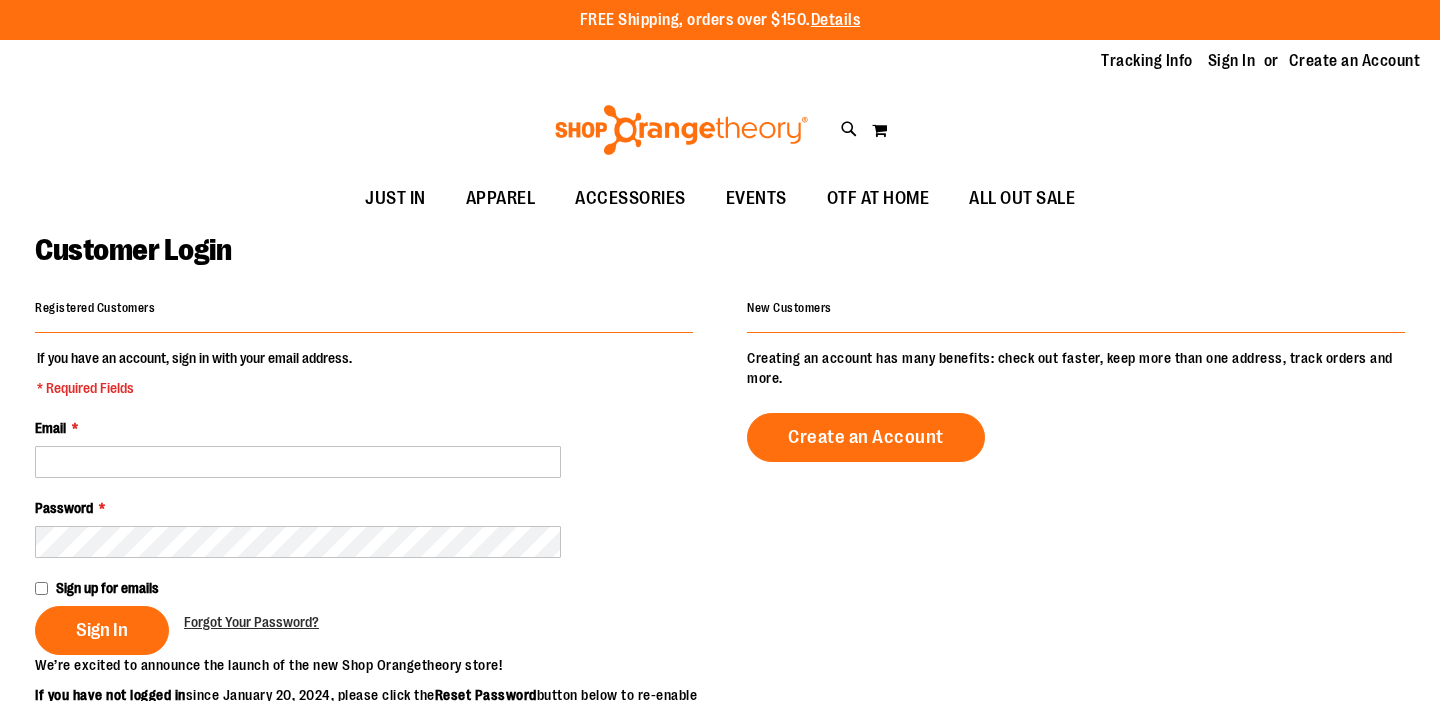 scroll, scrollTop: 0, scrollLeft: 0, axis: both 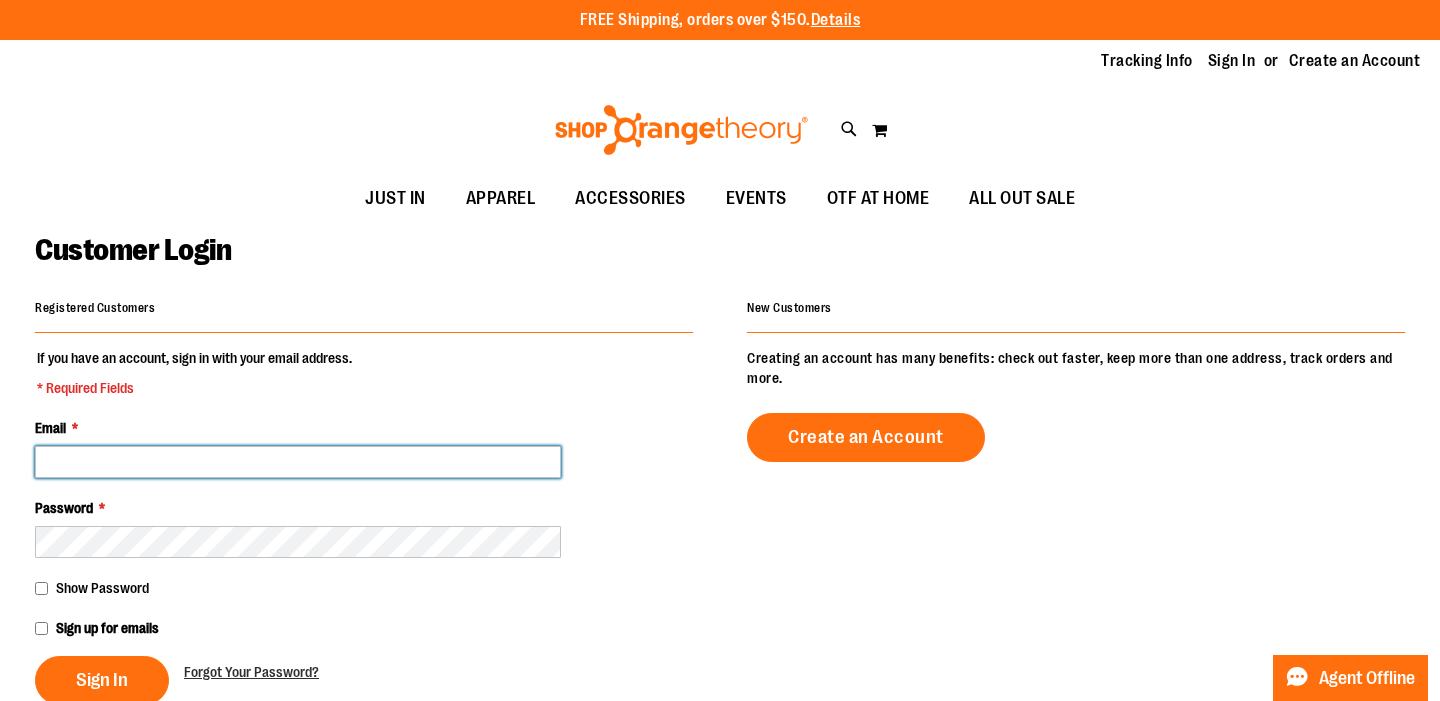 click on "Email *" at bounding box center (298, 462) 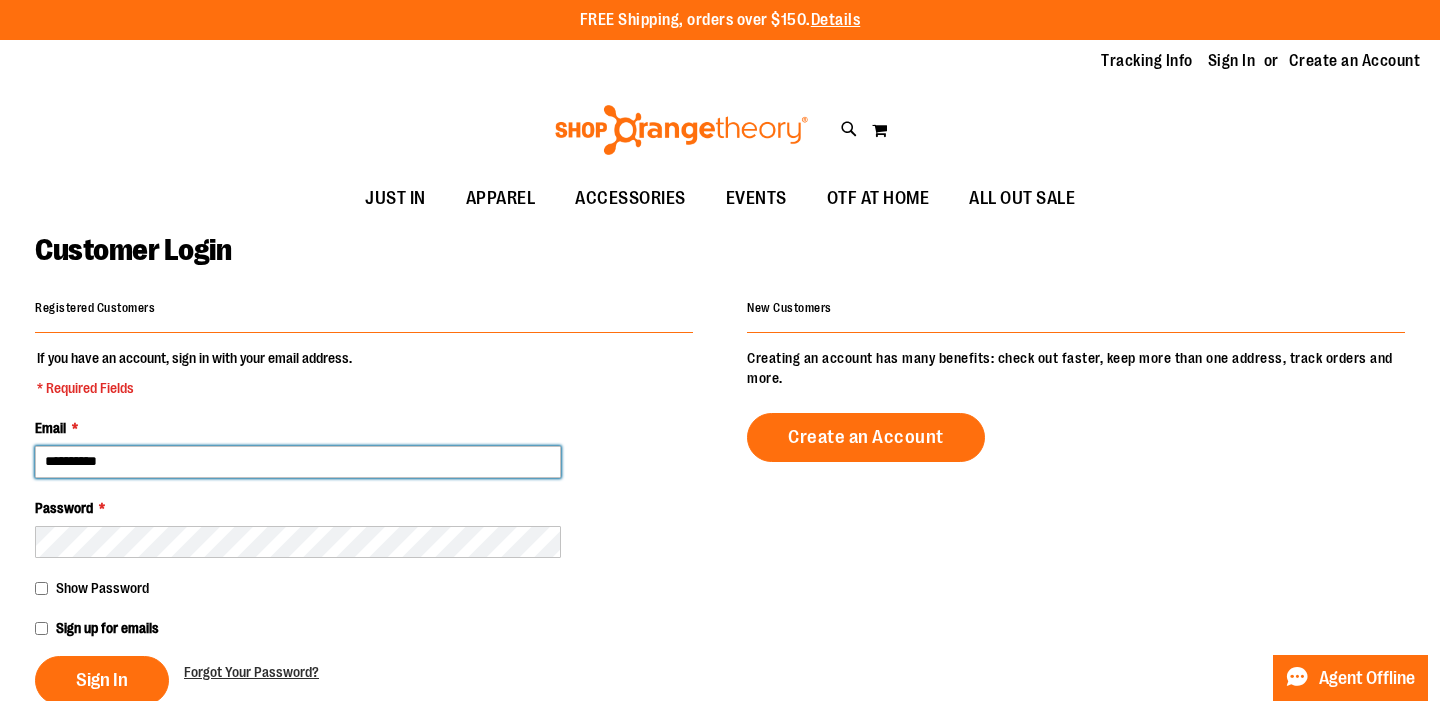 click on "Sign In" at bounding box center [102, 680] 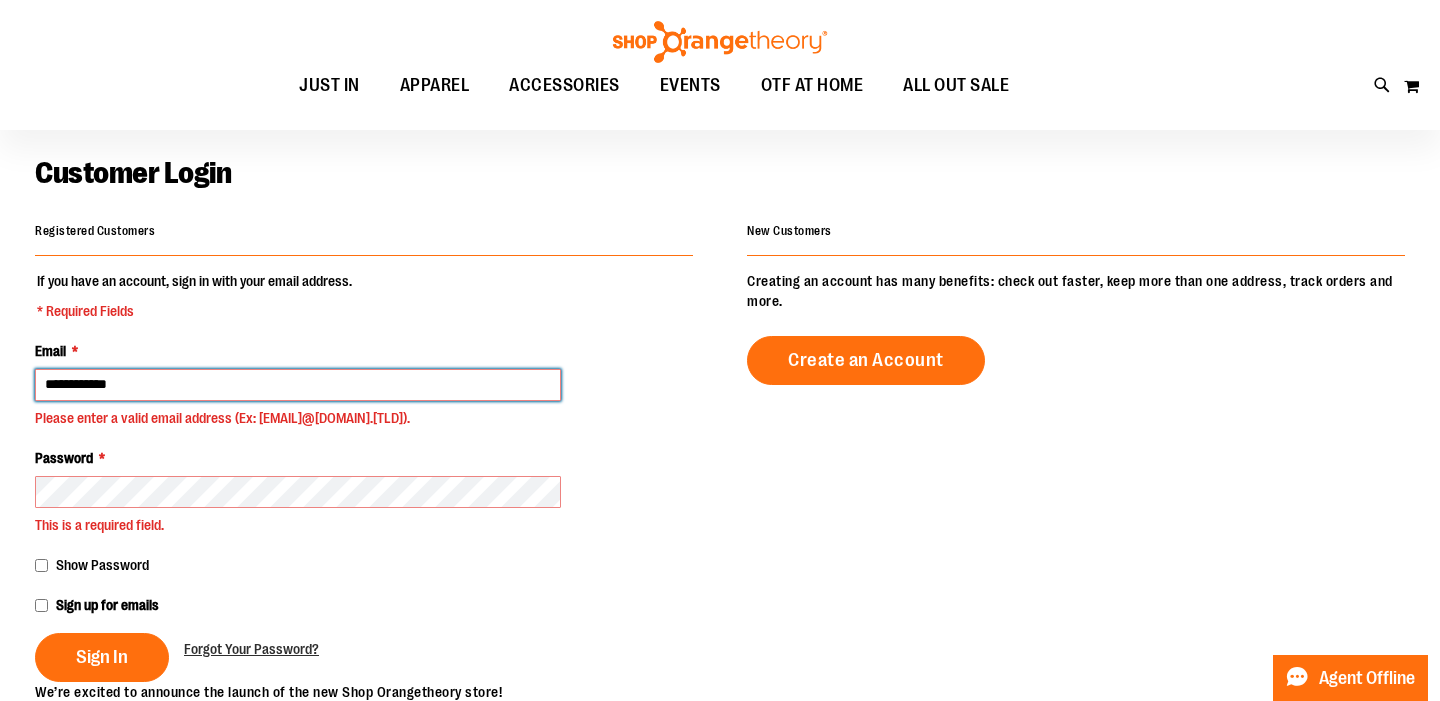scroll, scrollTop: 95, scrollLeft: 0, axis: vertical 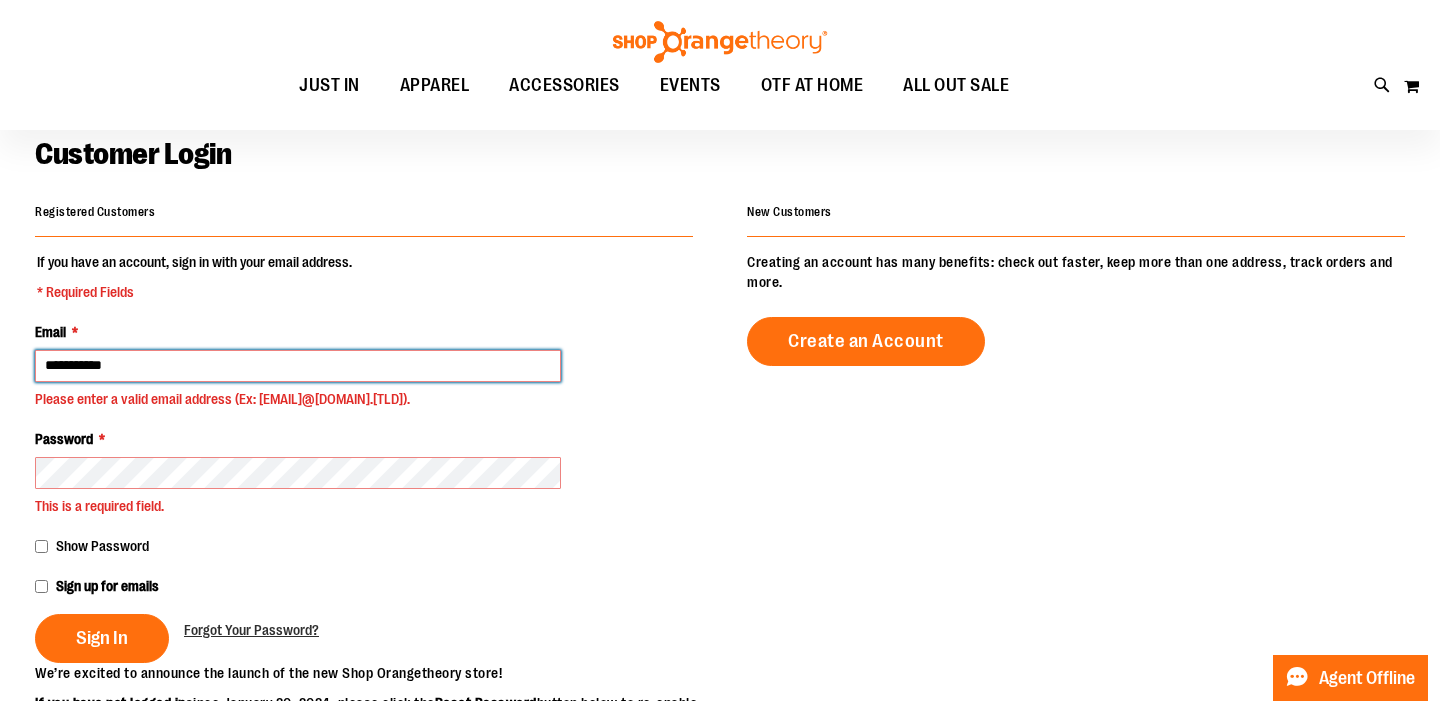type on "**********" 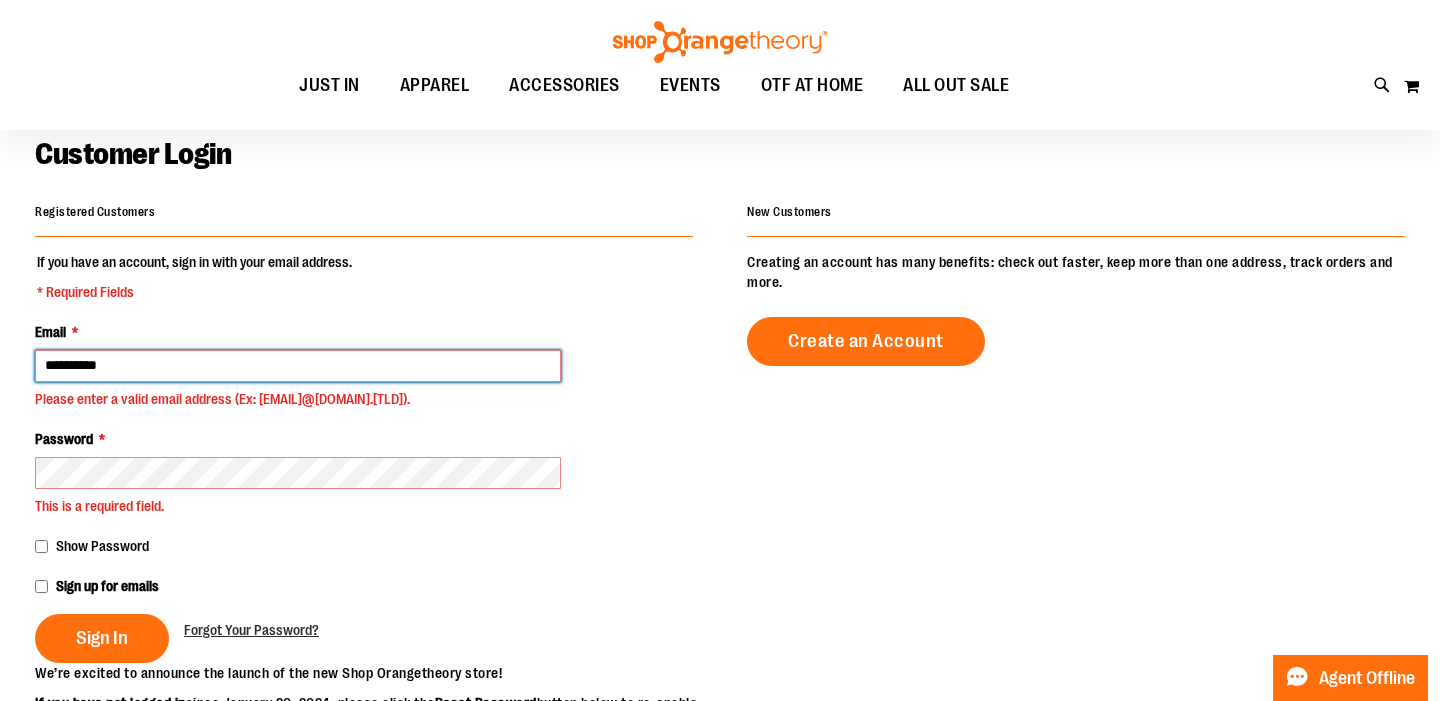 scroll, scrollTop: 121, scrollLeft: 0, axis: vertical 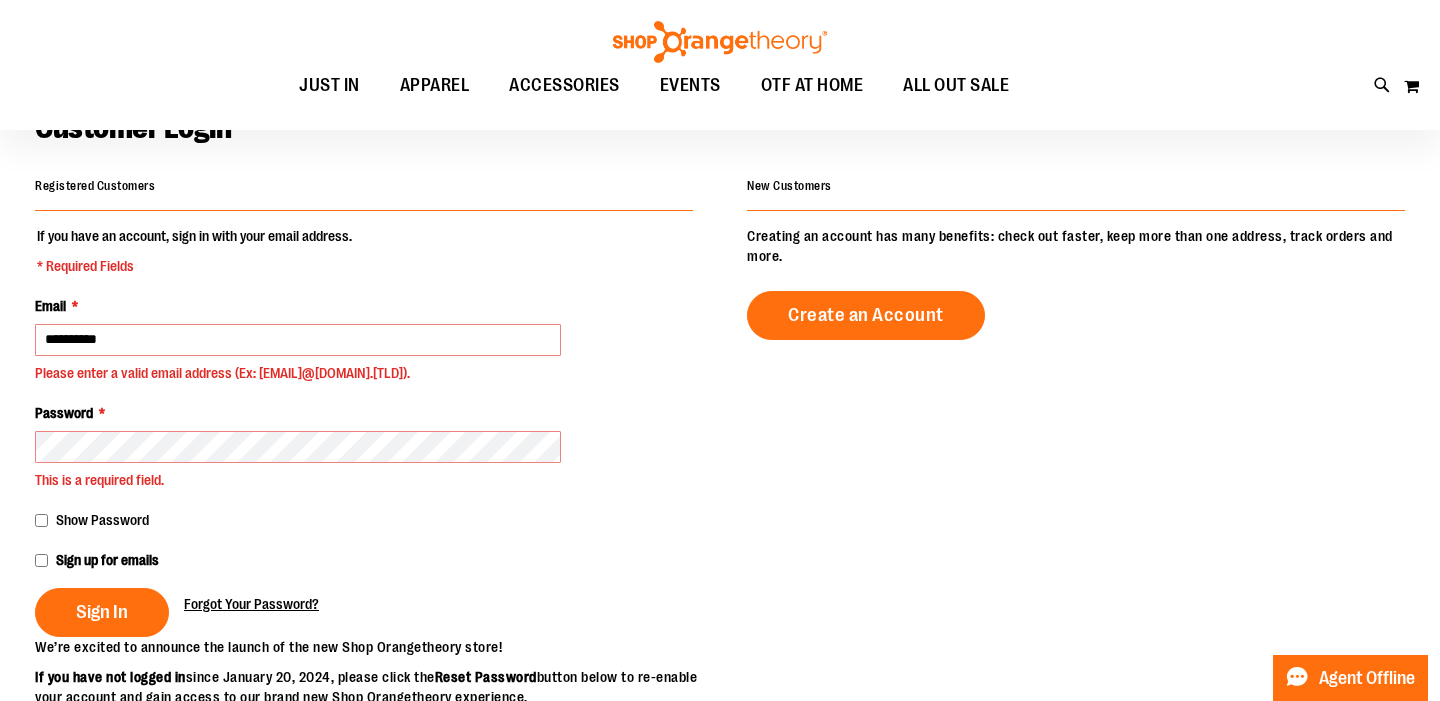 click on "Forgot Your Password?" at bounding box center [251, 604] 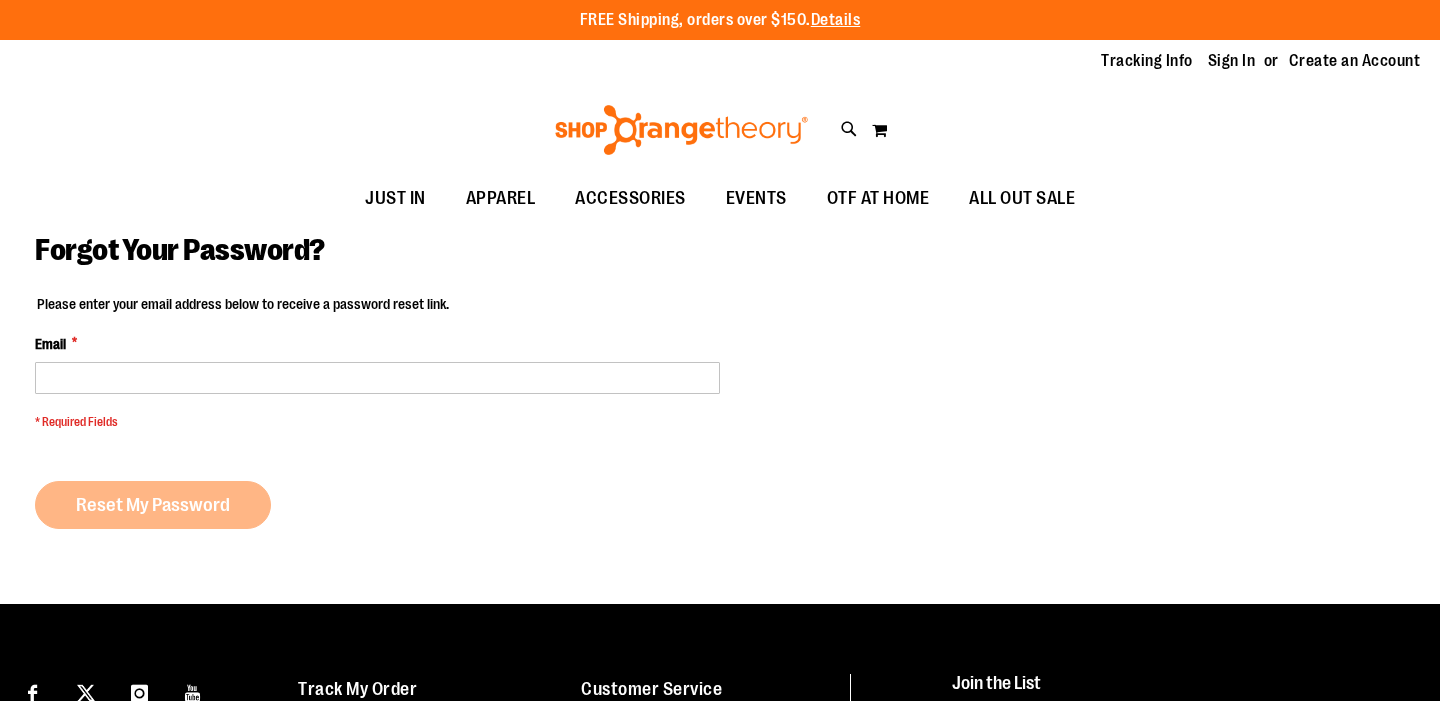 scroll, scrollTop: 0, scrollLeft: 0, axis: both 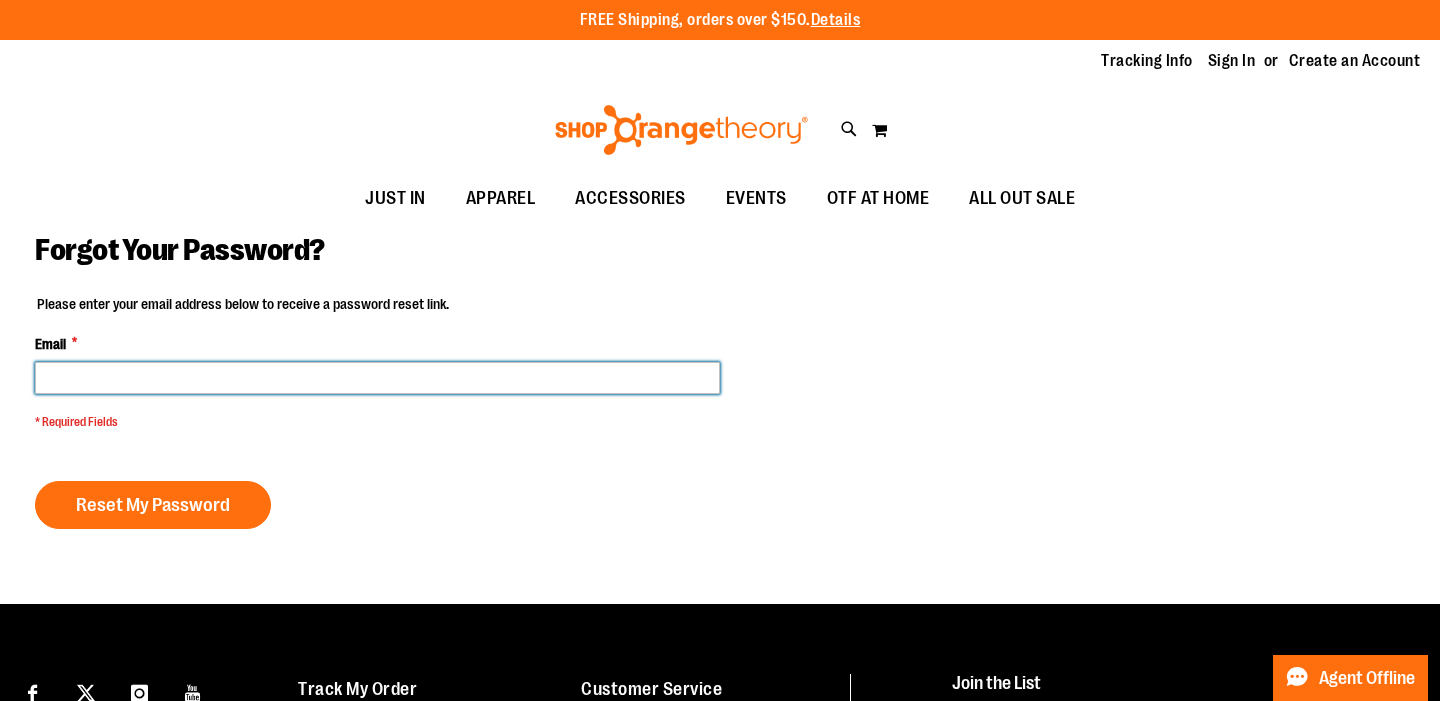 click on "Email *" at bounding box center (377, 378) 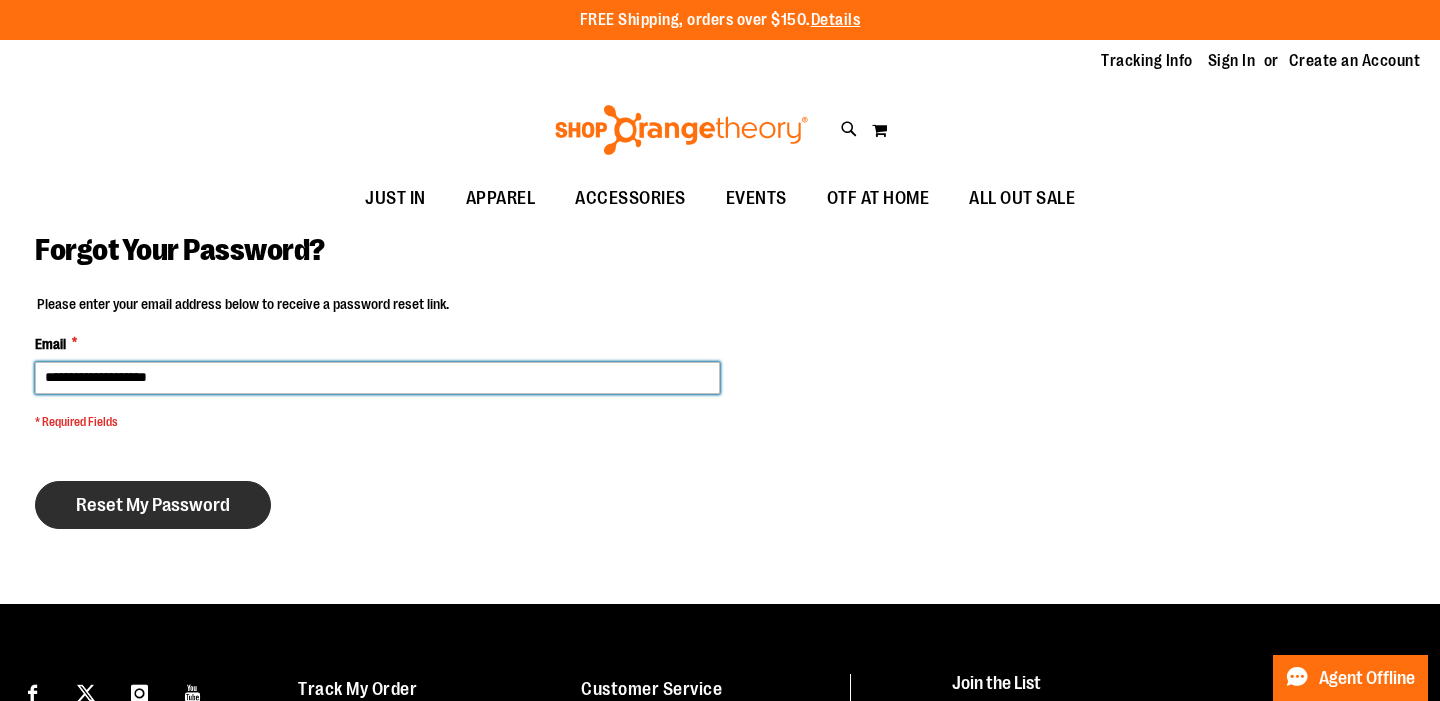 type on "**********" 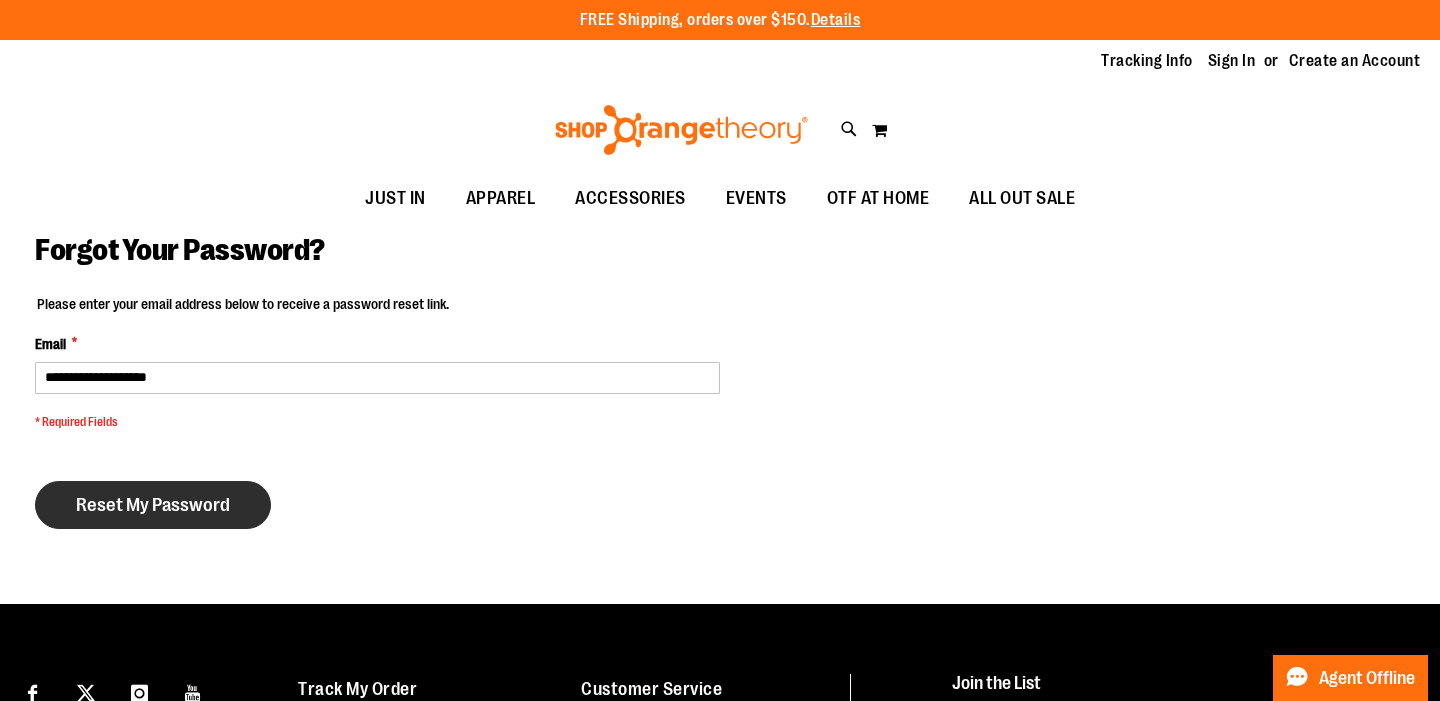 click on "Reset My Password" at bounding box center (153, 505) 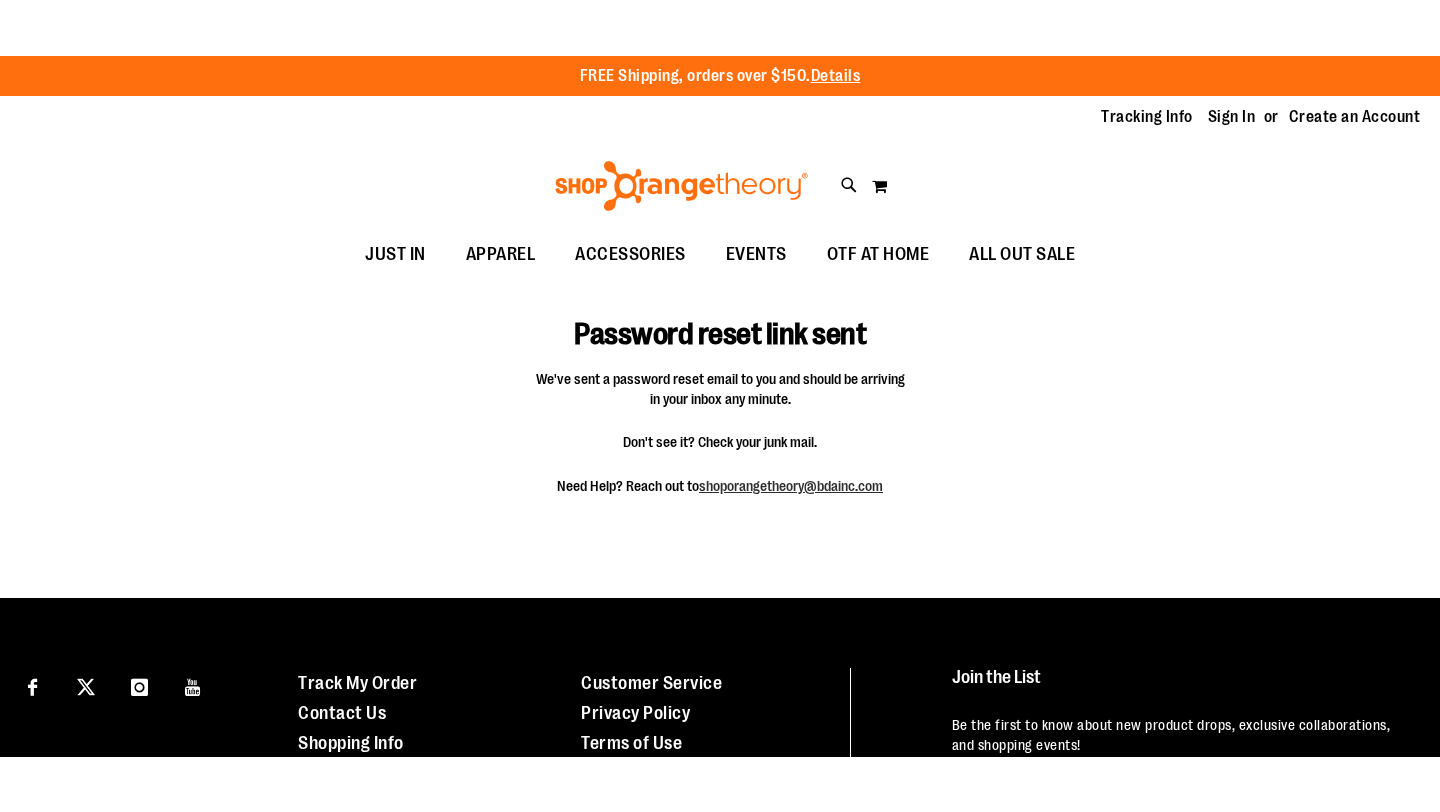 scroll, scrollTop: 0, scrollLeft: 0, axis: both 